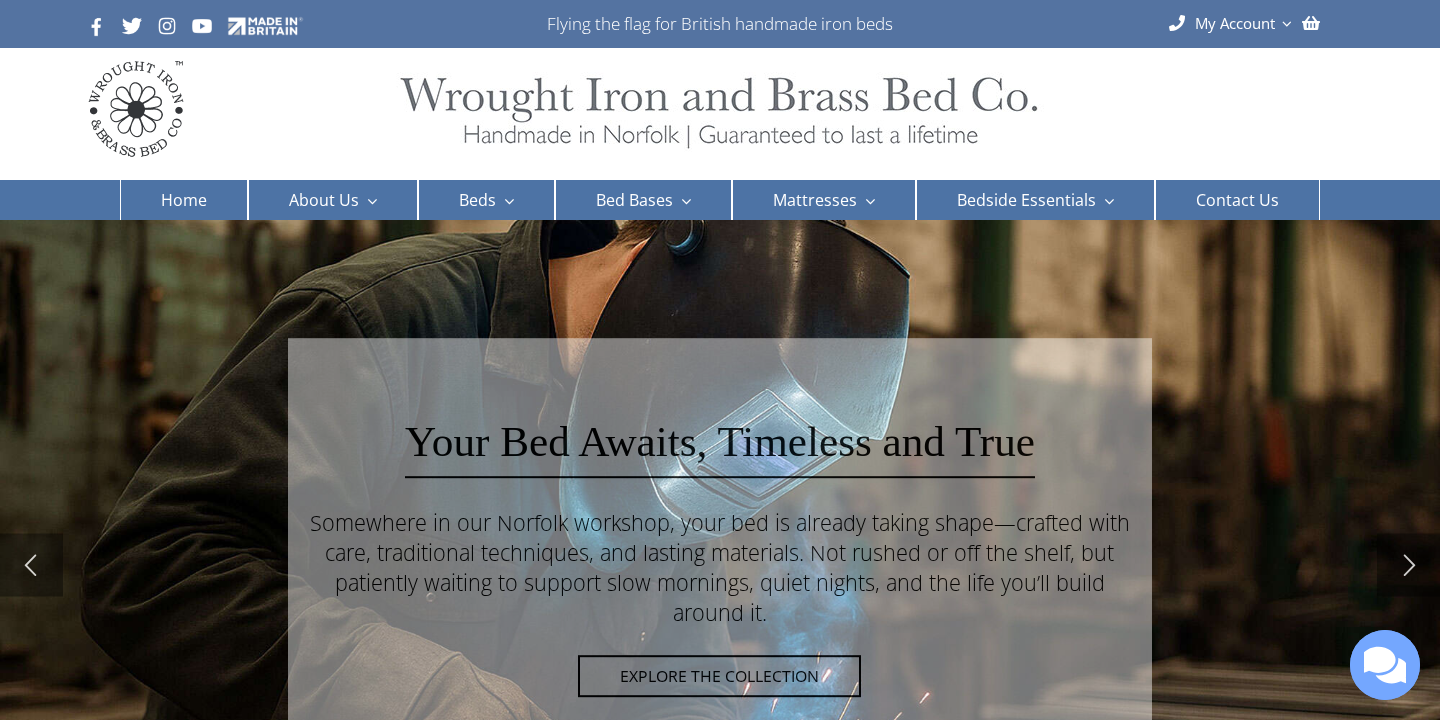 scroll, scrollTop: 0, scrollLeft: 0, axis: both 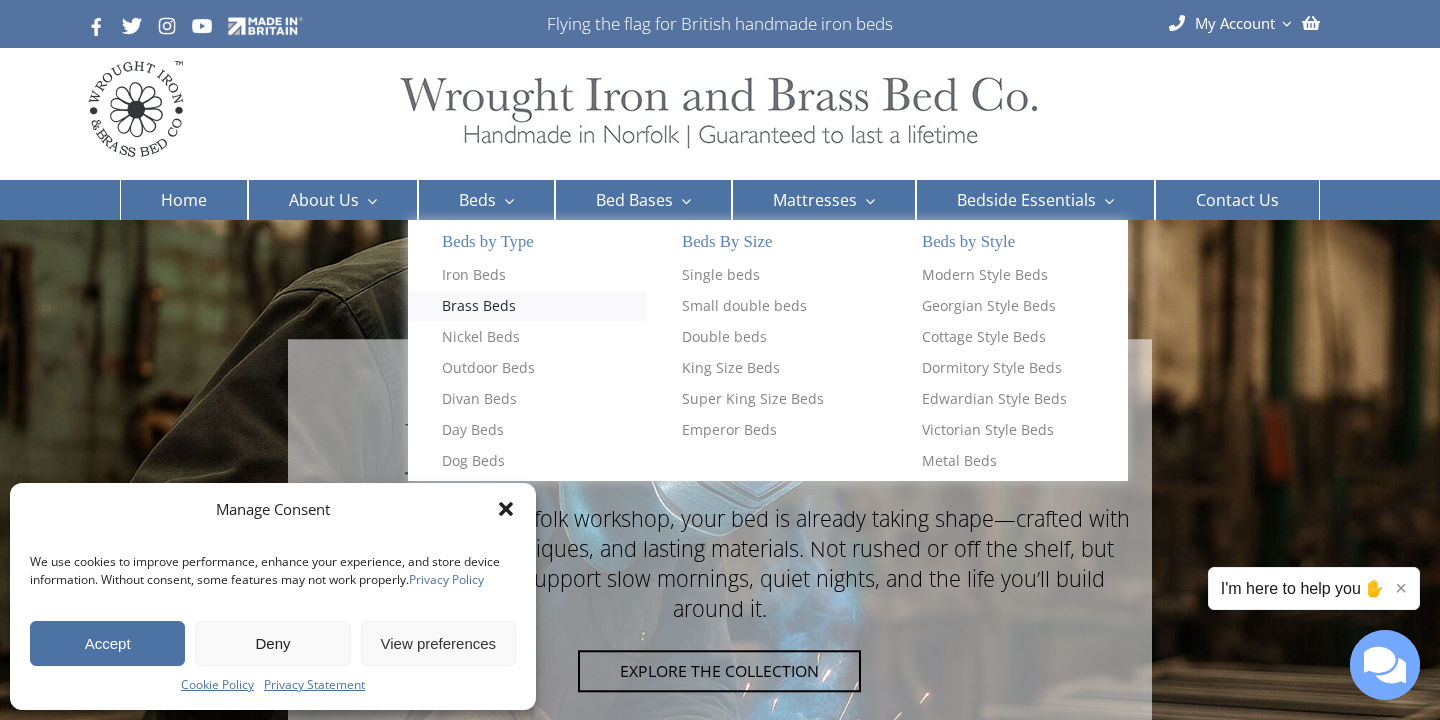 click on "Brass Beds" at bounding box center [479, 306] 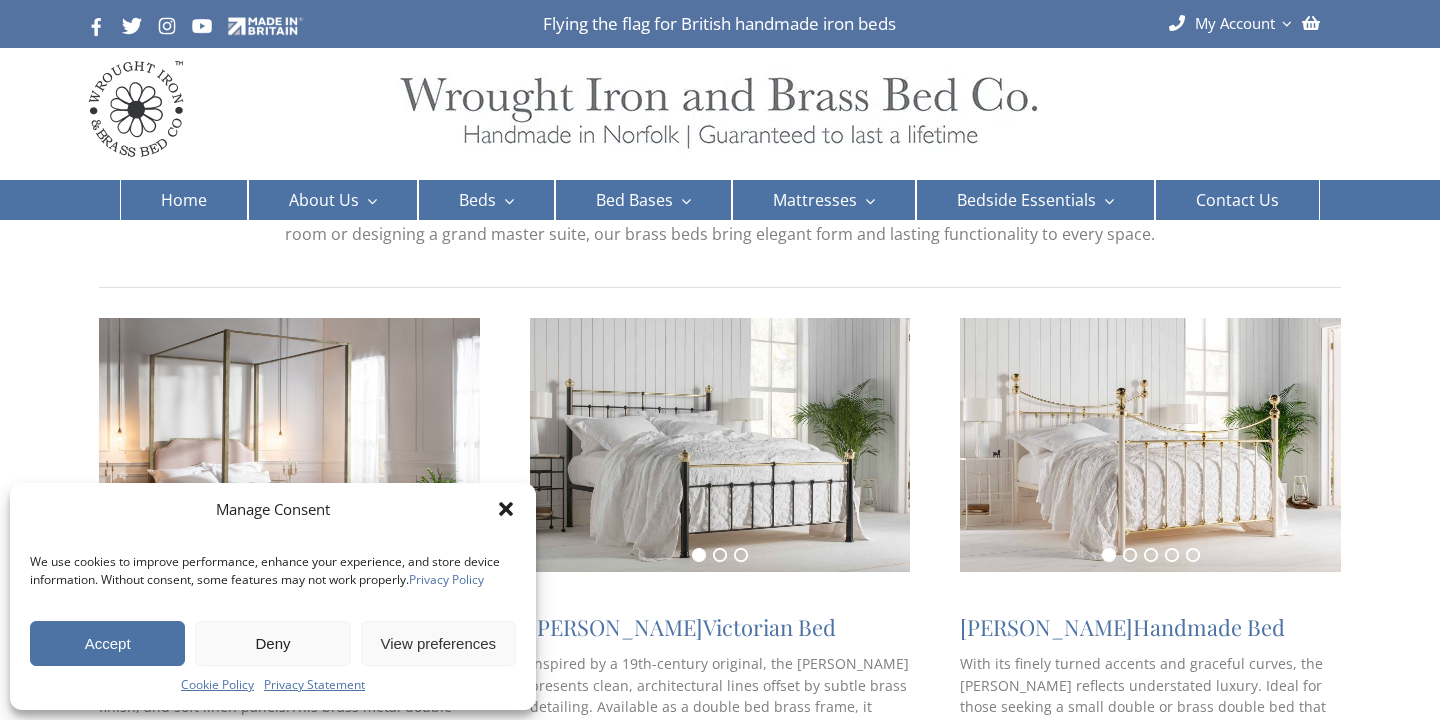 scroll, scrollTop: 164, scrollLeft: 0, axis: vertical 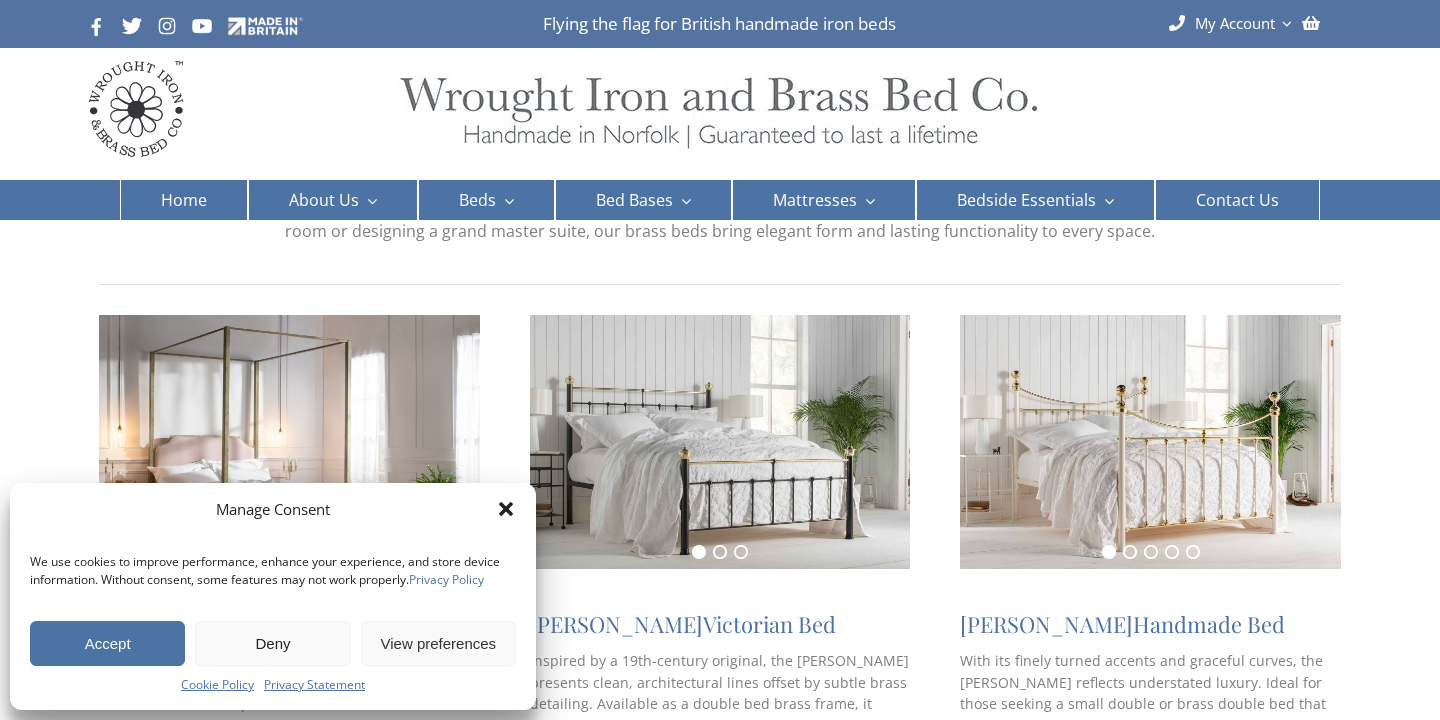 click 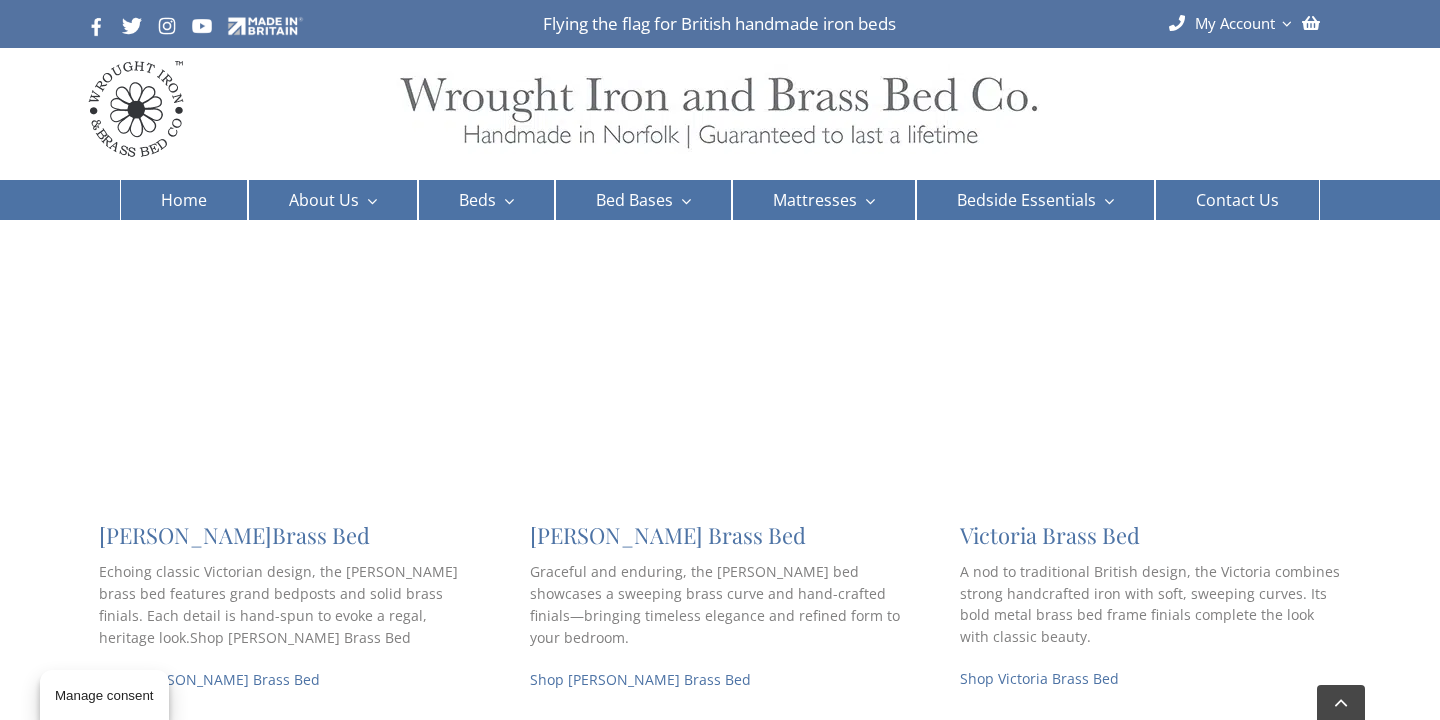 scroll, scrollTop: 1378, scrollLeft: 0, axis: vertical 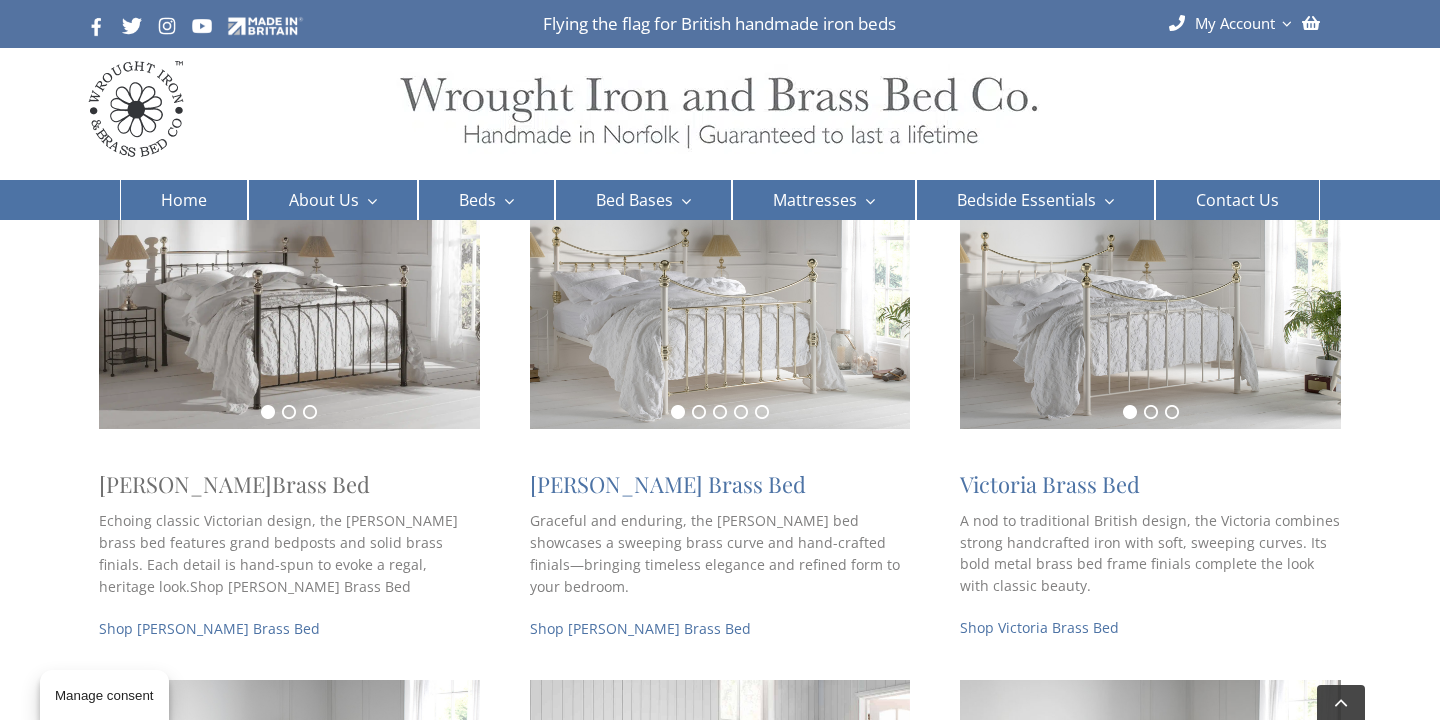 click on "Brass Bed" at bounding box center [321, 484] 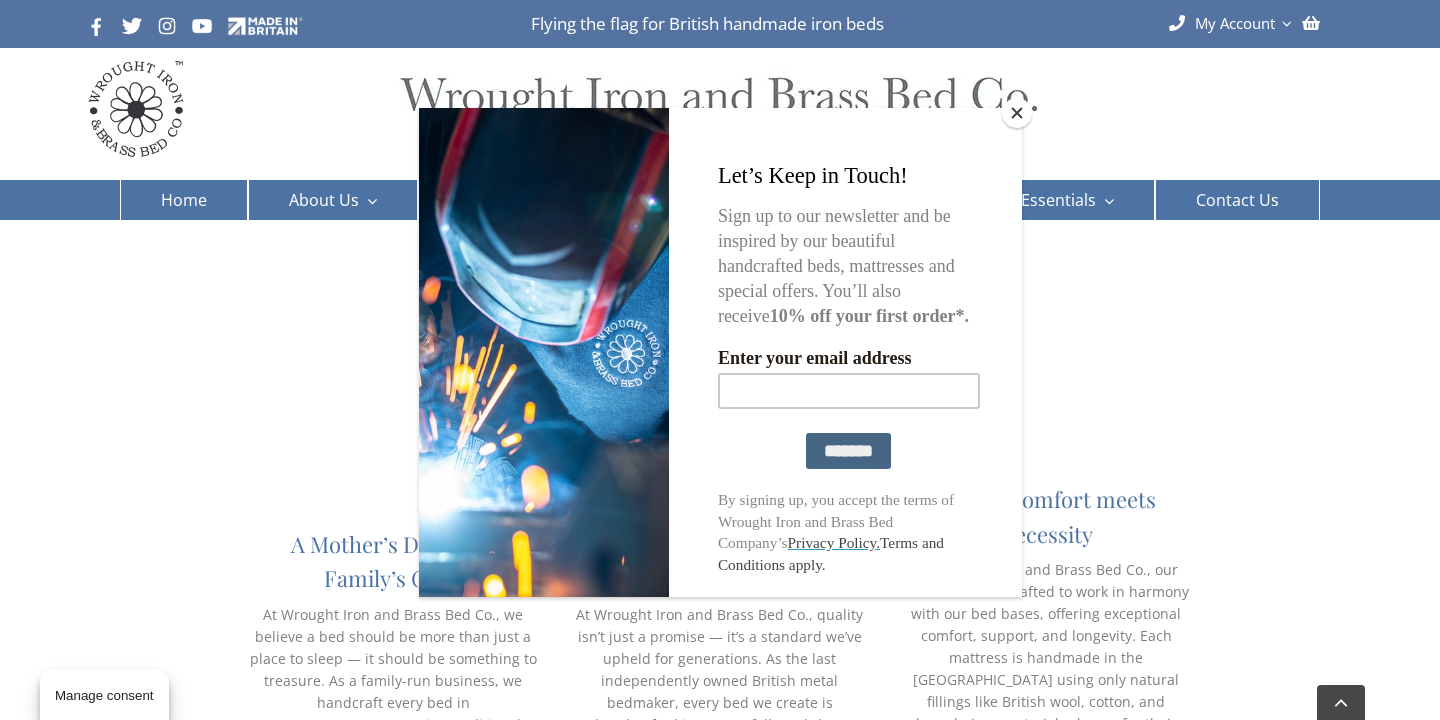 scroll, scrollTop: 1675, scrollLeft: 0, axis: vertical 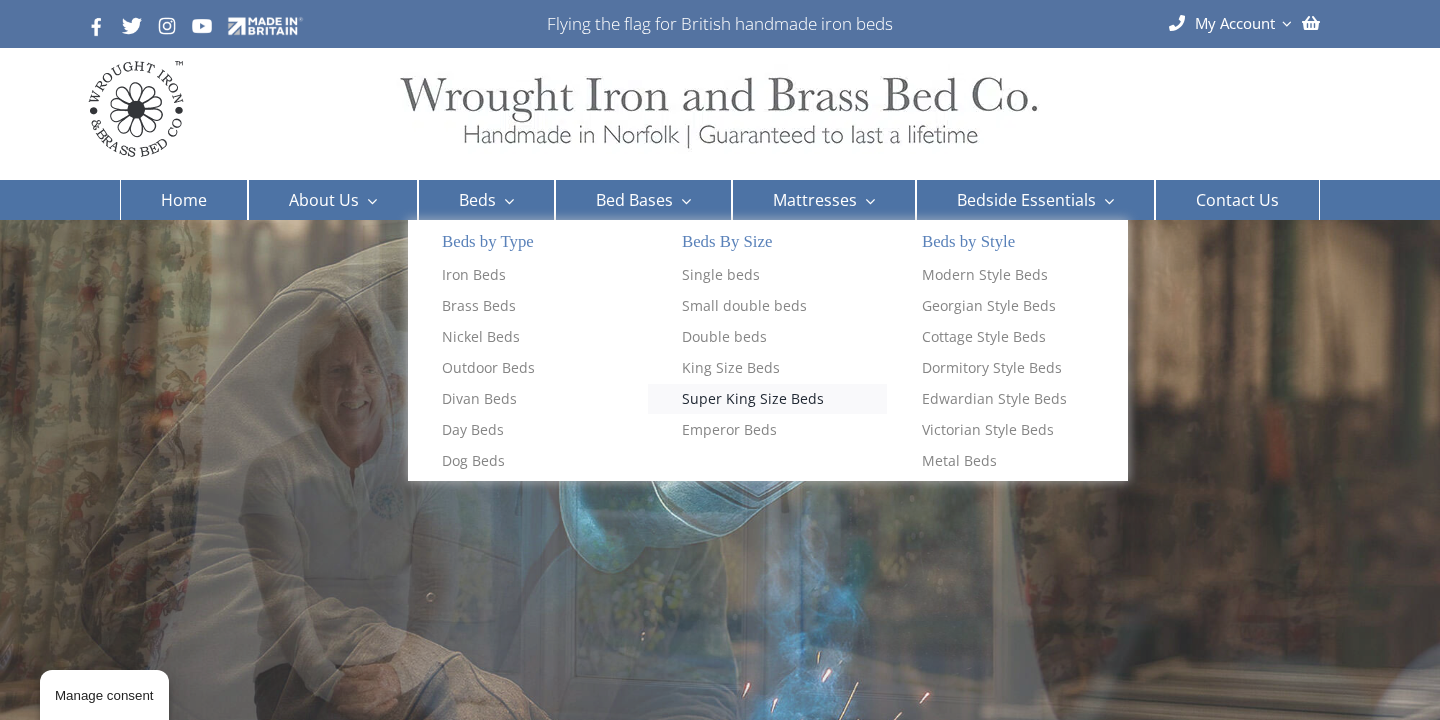 click on "Super King Size Beds" at bounding box center (753, 399) 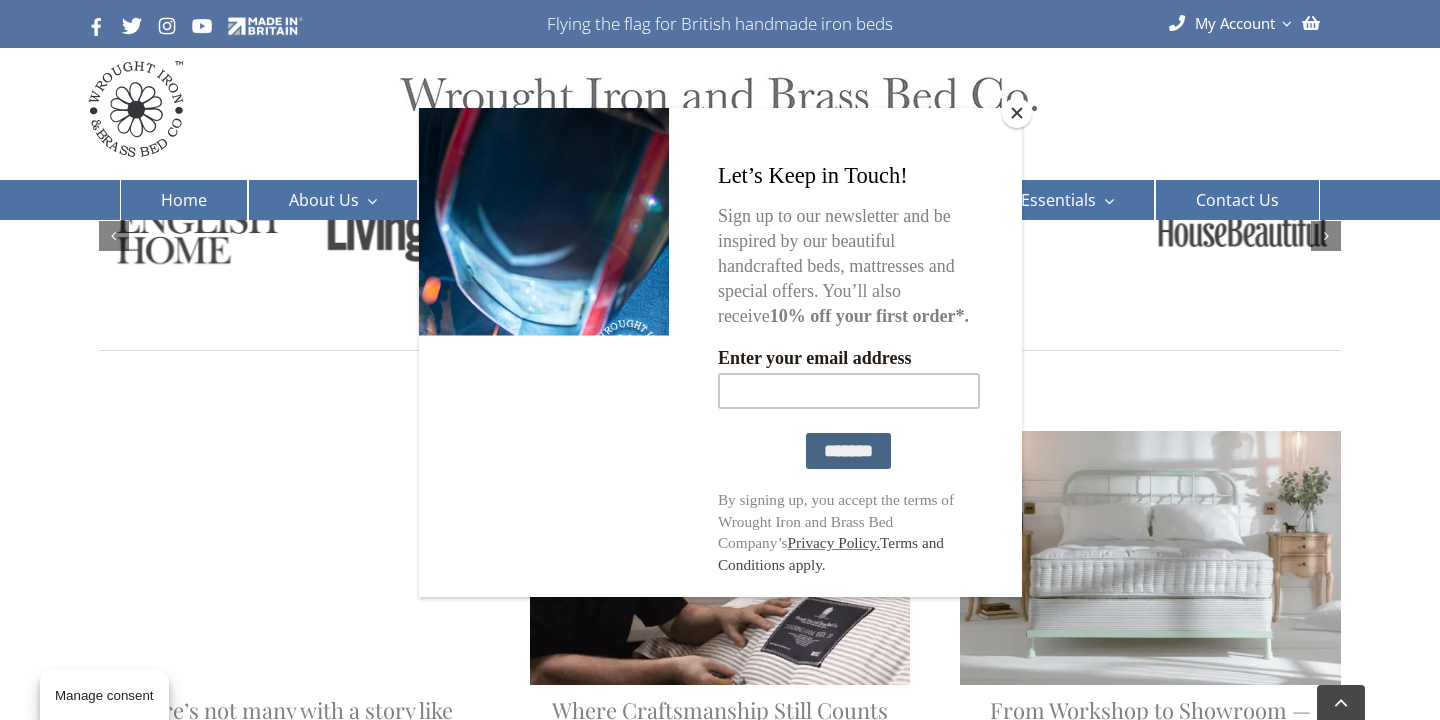scroll, scrollTop: 2271, scrollLeft: 0, axis: vertical 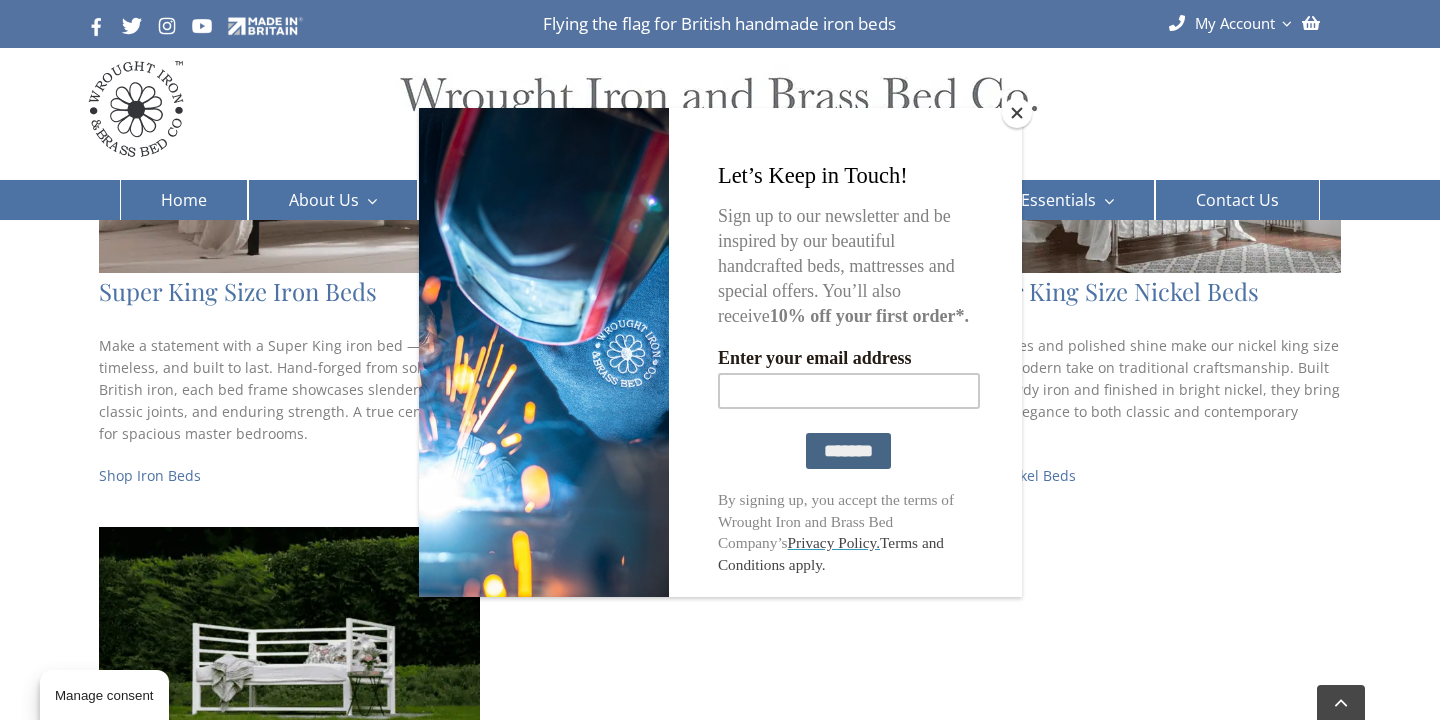 click at bounding box center [1017, 113] 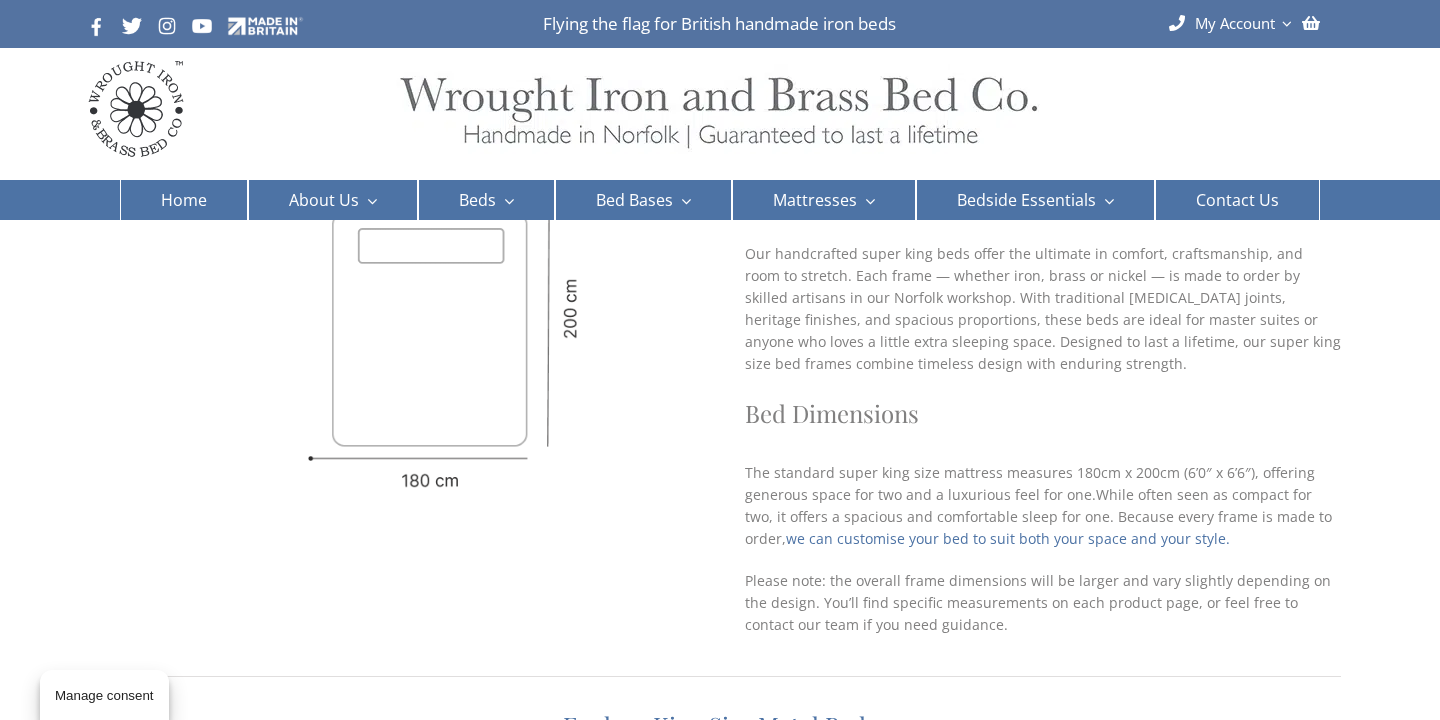 scroll, scrollTop: 108, scrollLeft: 0, axis: vertical 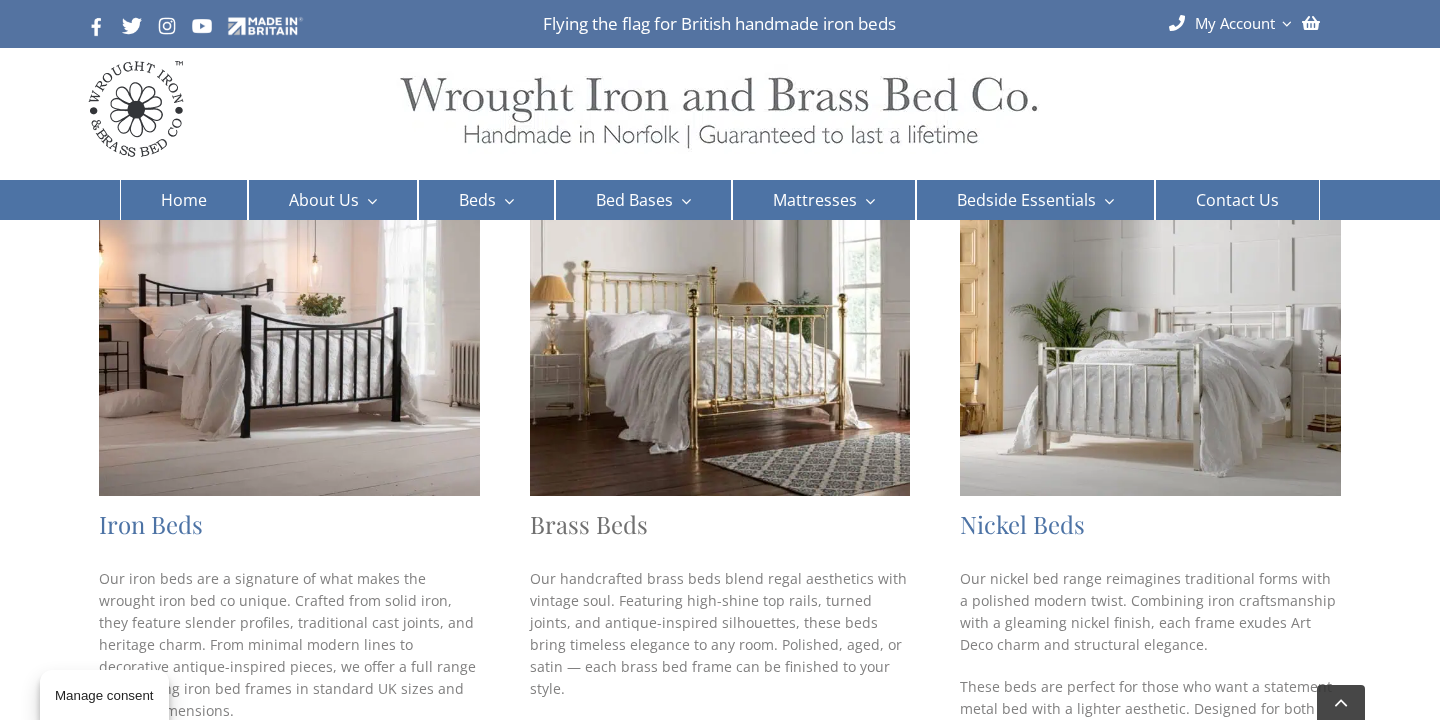 click on "Brass Beds" at bounding box center (589, 524) 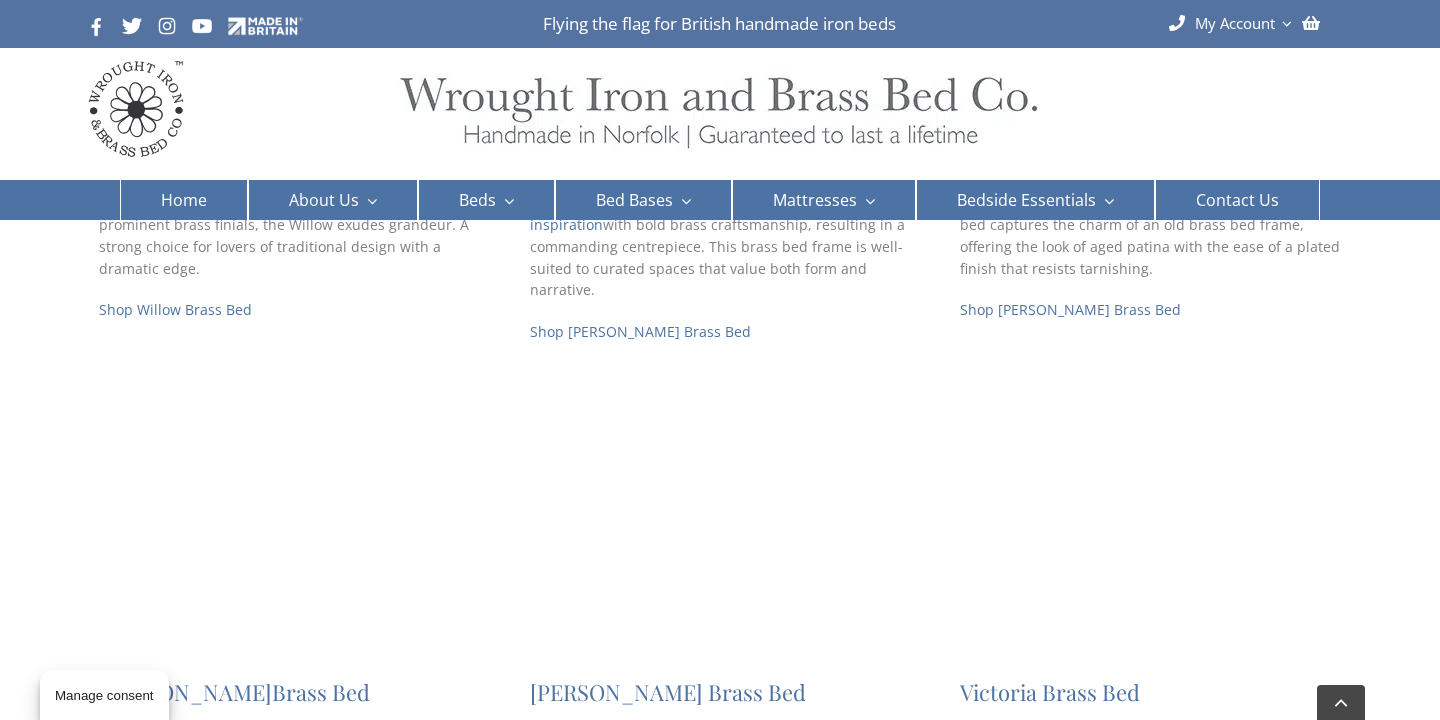 scroll, scrollTop: 1185, scrollLeft: 0, axis: vertical 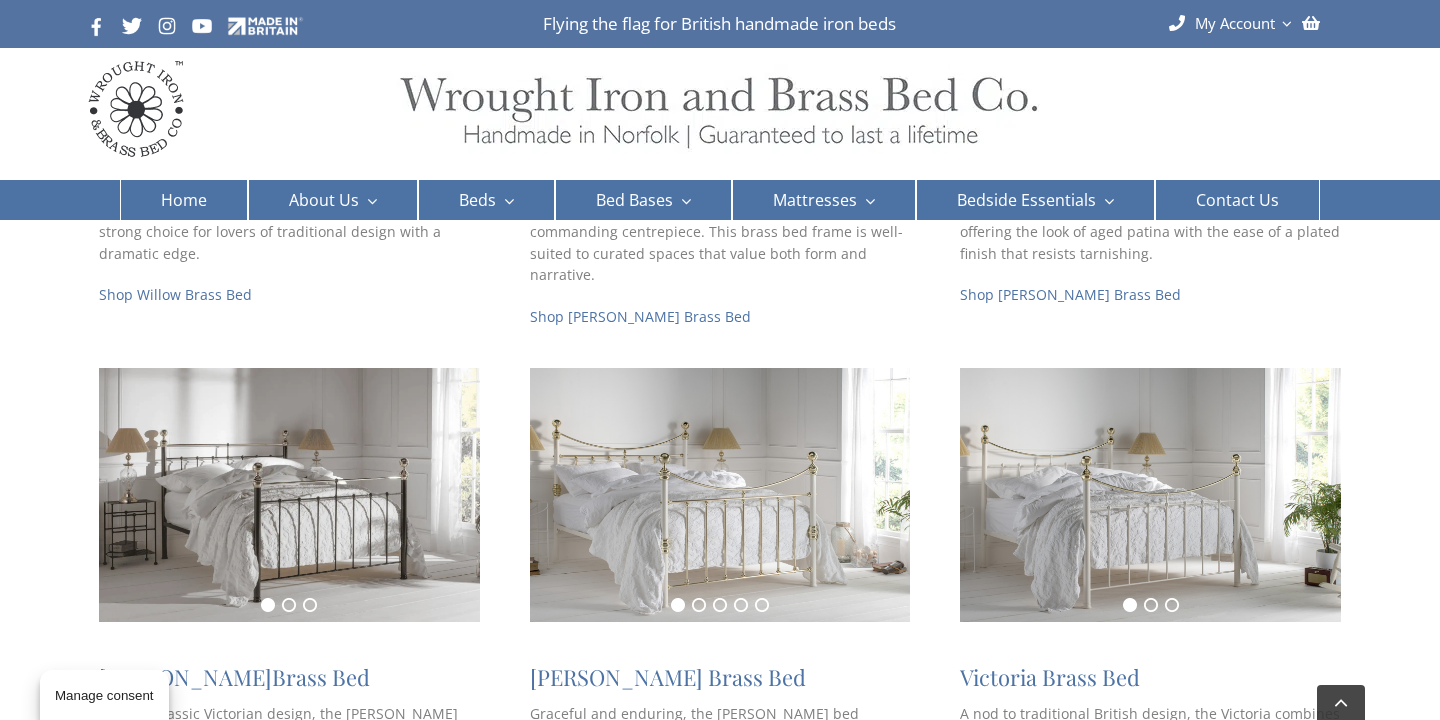 click at bounding box center [289, 495] 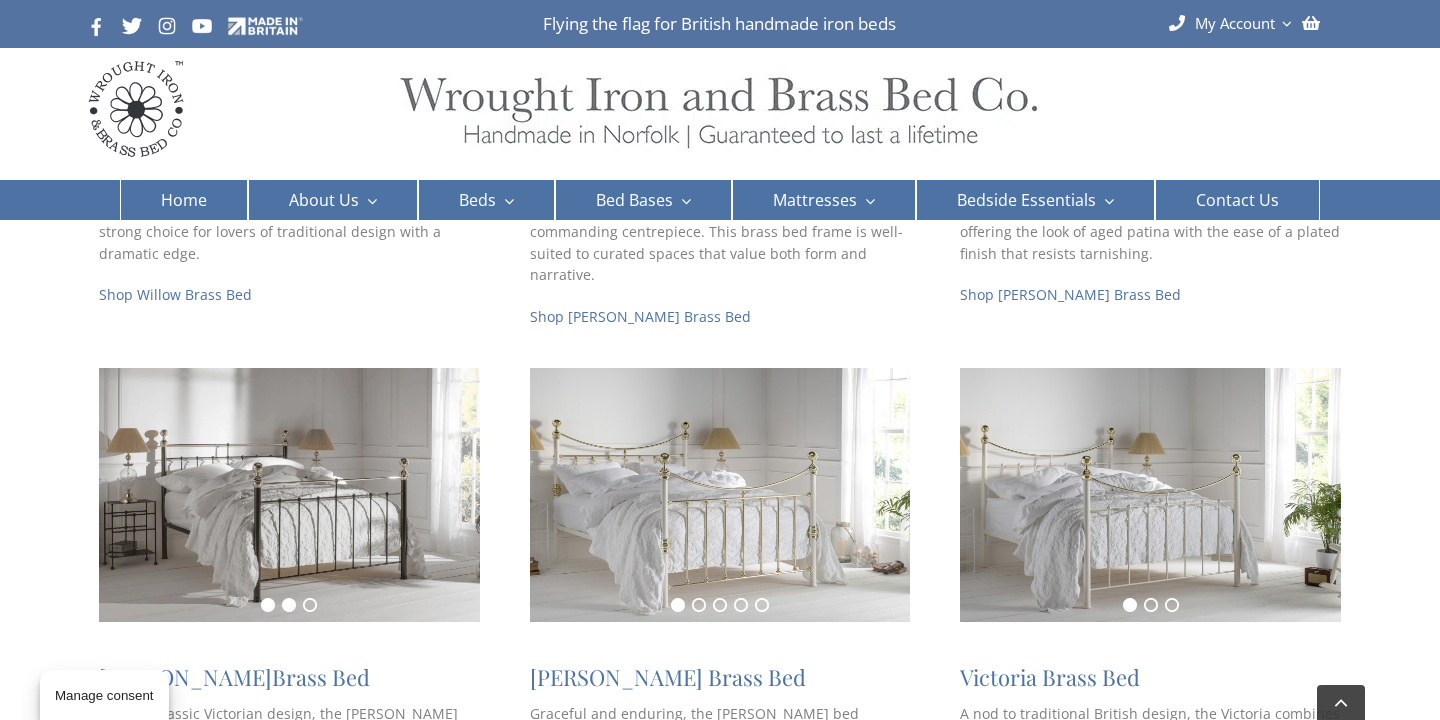 click on "2" at bounding box center [289, 605] 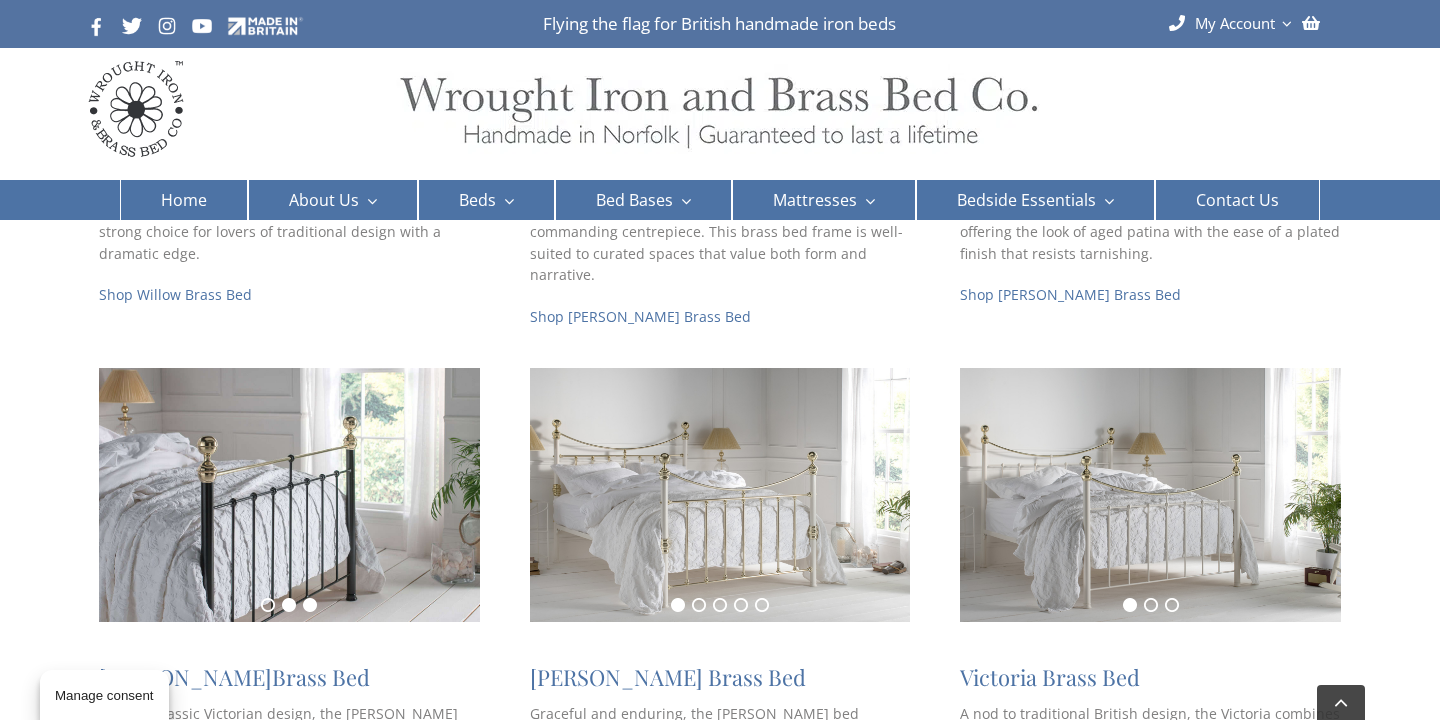 click on "3" at bounding box center [310, 605] 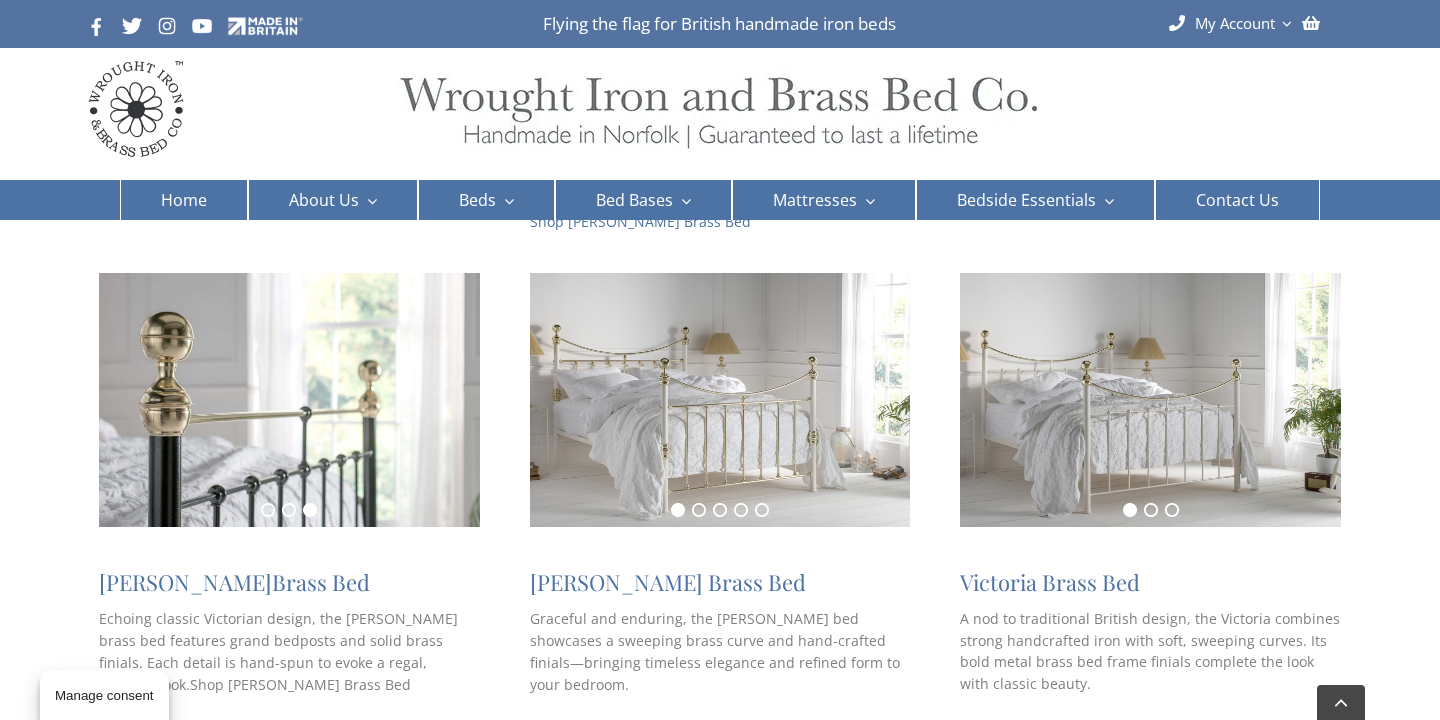 scroll, scrollTop: 1276, scrollLeft: 0, axis: vertical 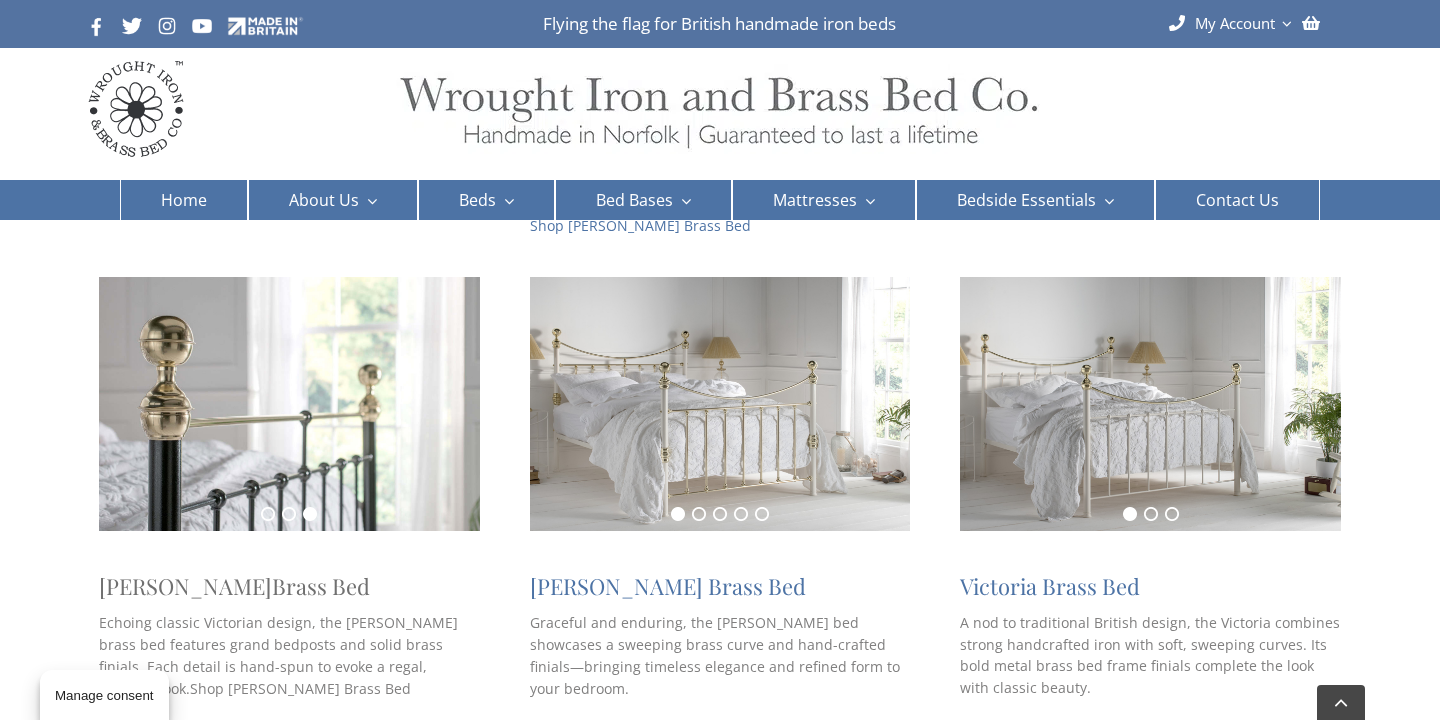 click on "Brass Bed" at bounding box center (321, 586) 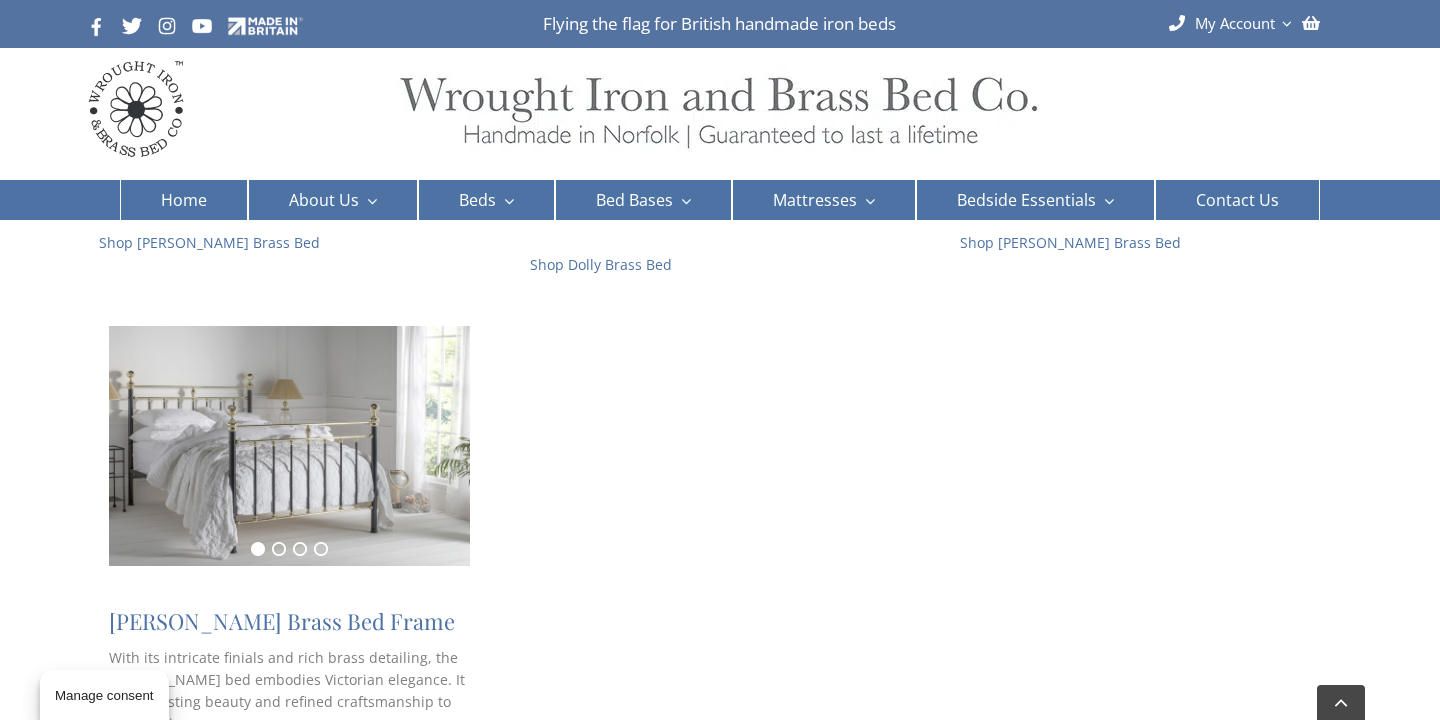 scroll, scrollTop: 2271, scrollLeft: 0, axis: vertical 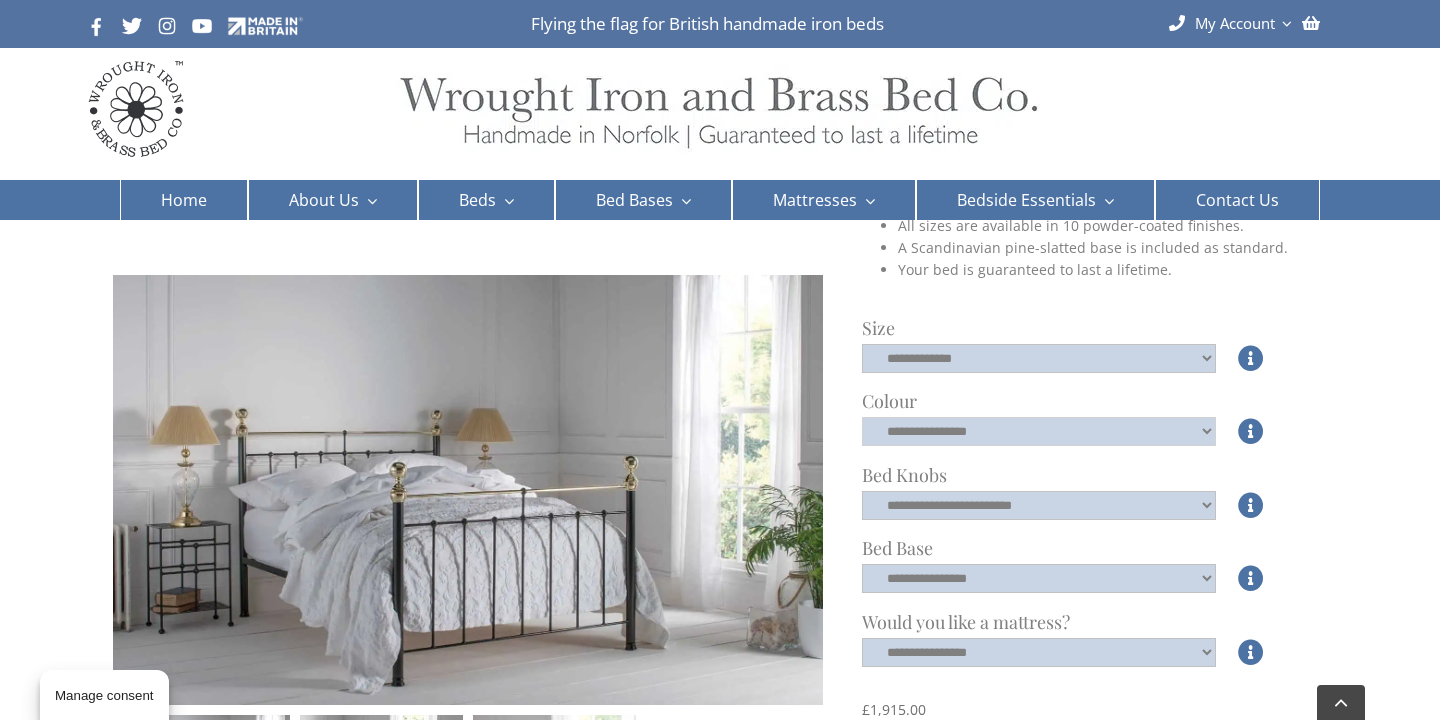 click on "**********" 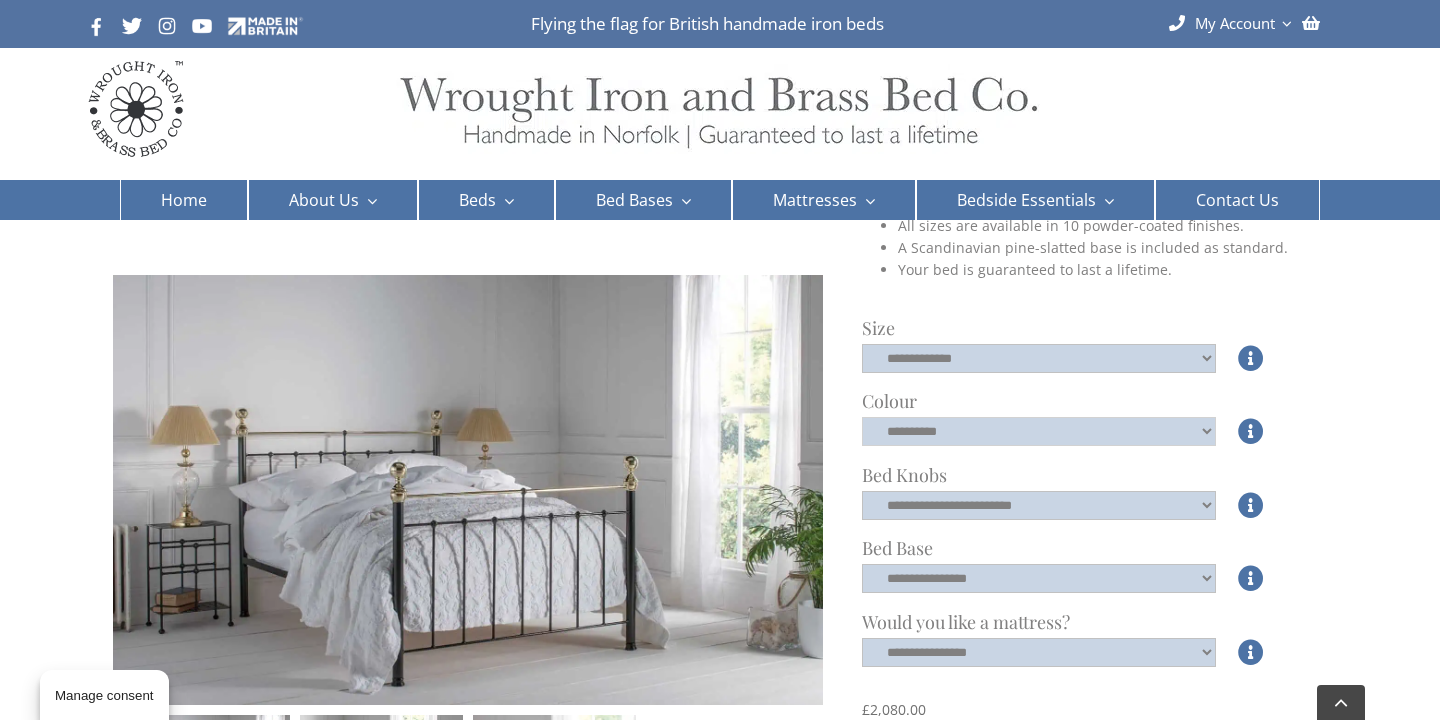 click on "**********" 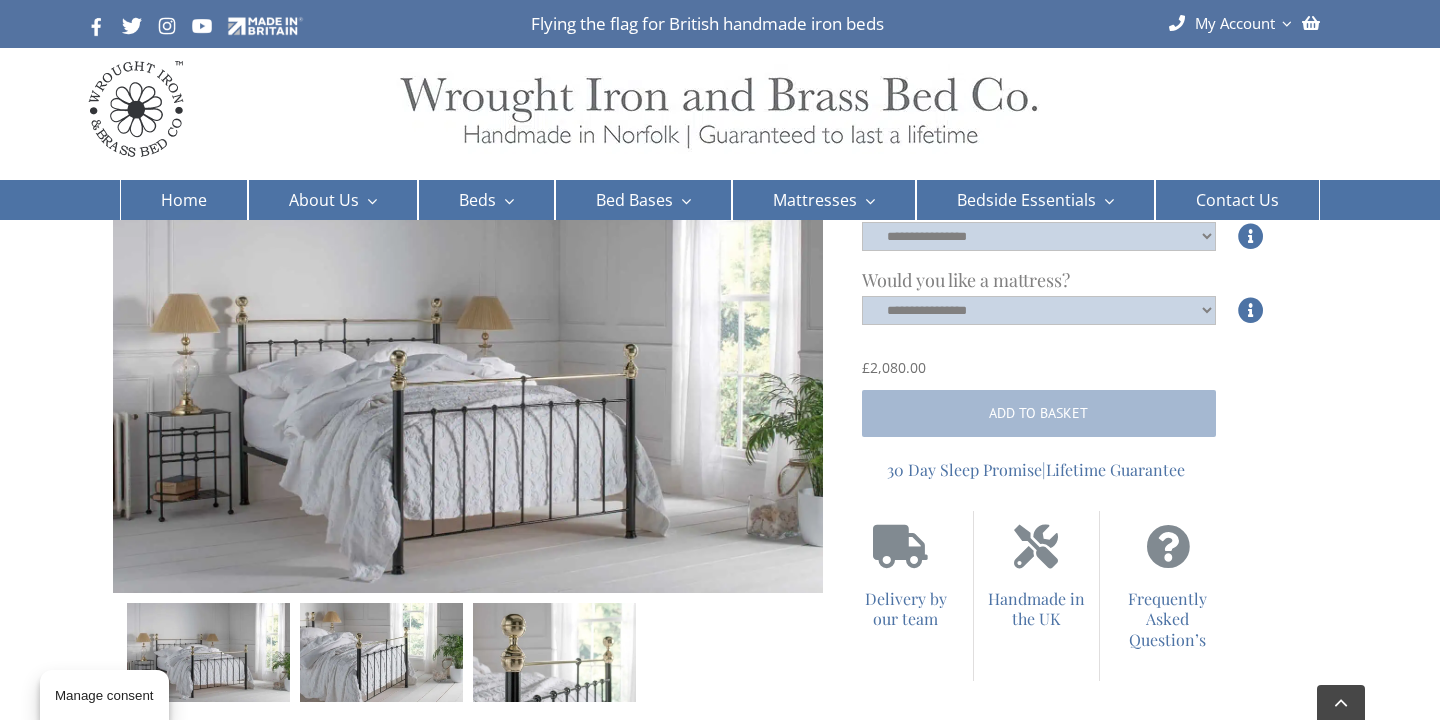scroll, scrollTop: 687, scrollLeft: 0, axis: vertical 